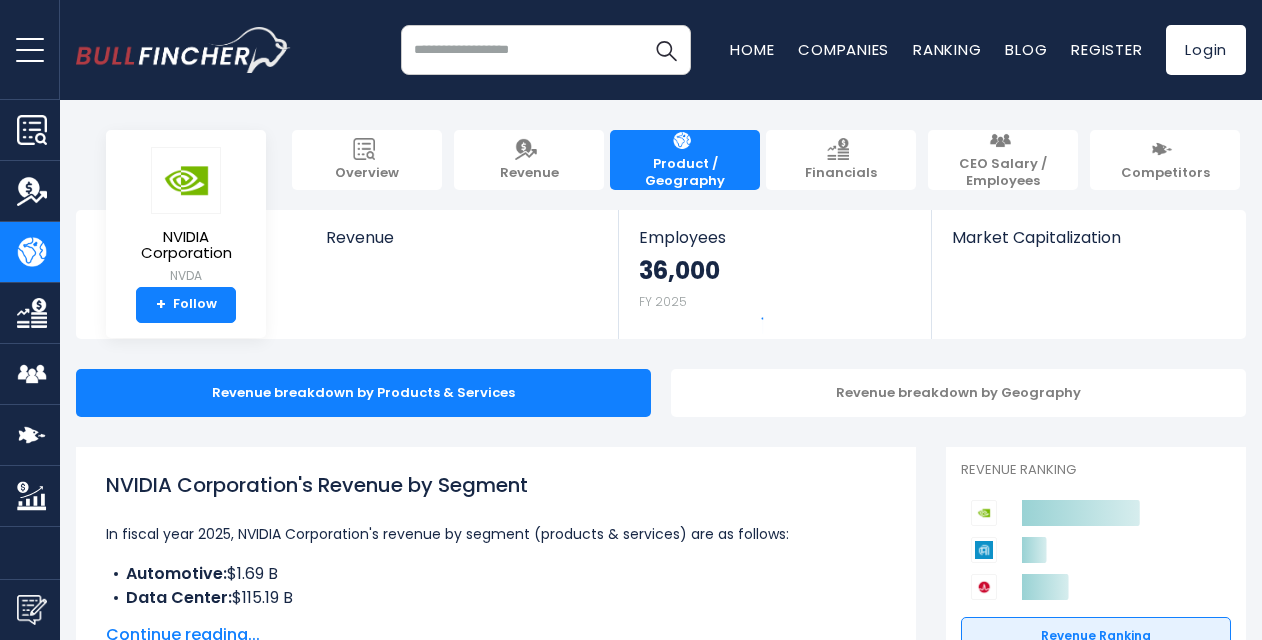 scroll, scrollTop: 0, scrollLeft: 0, axis: both 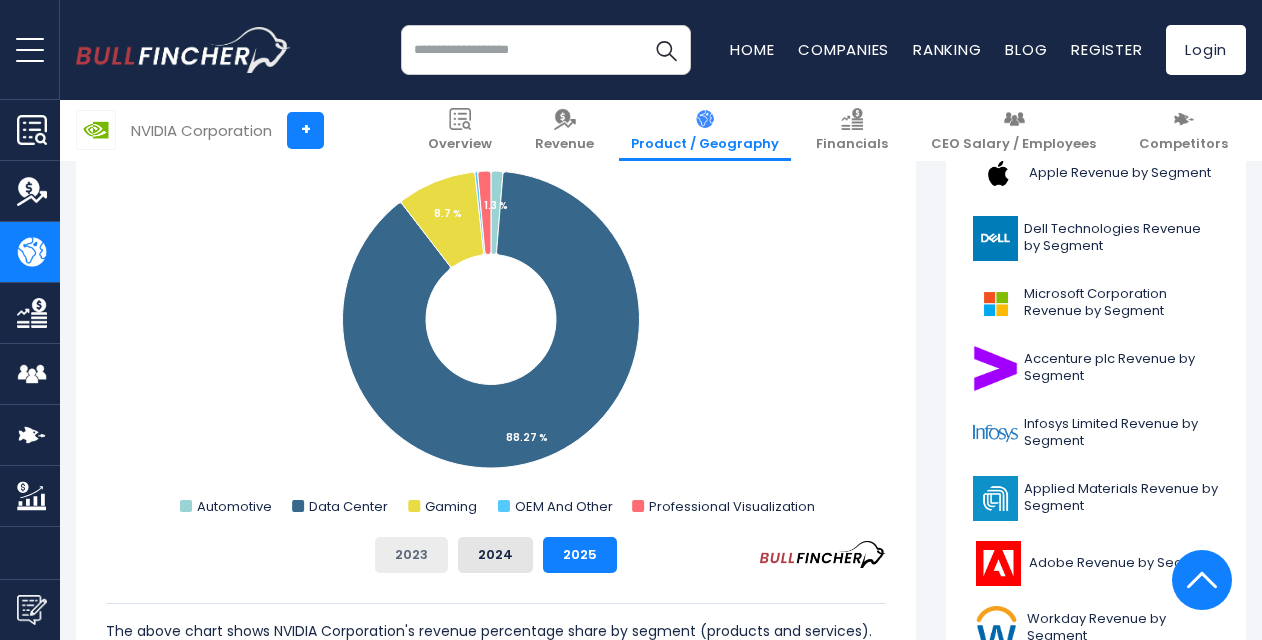 click on "2023" at bounding box center [411, 555] 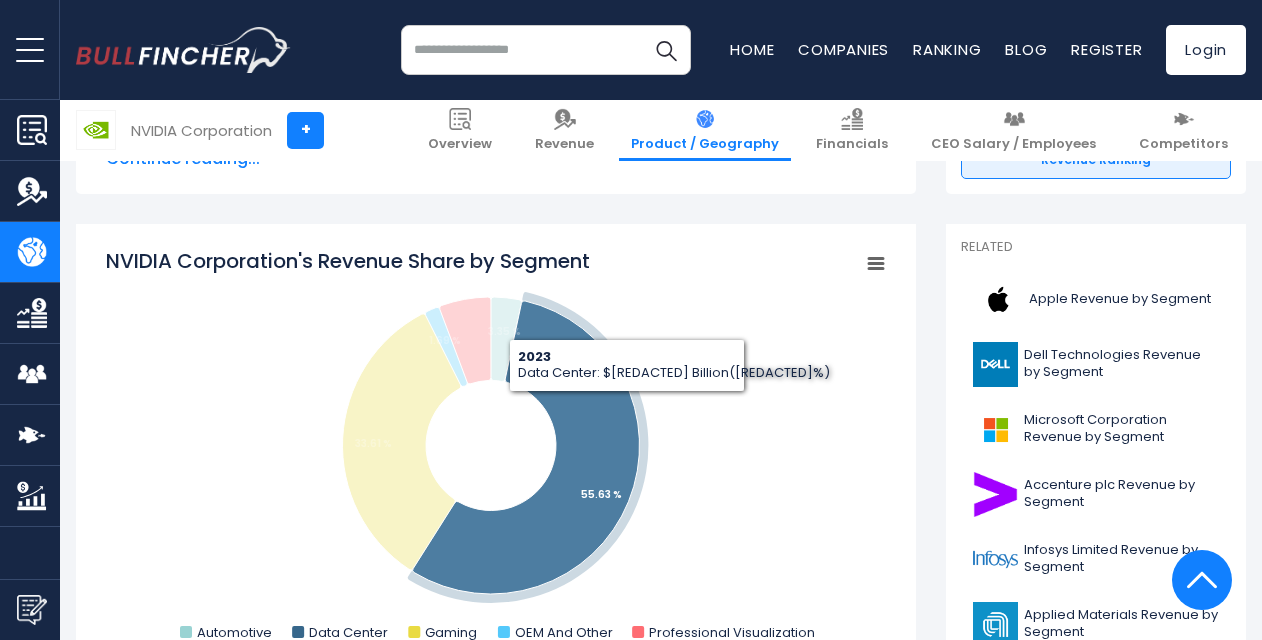 scroll, scrollTop: 502, scrollLeft: 0, axis: vertical 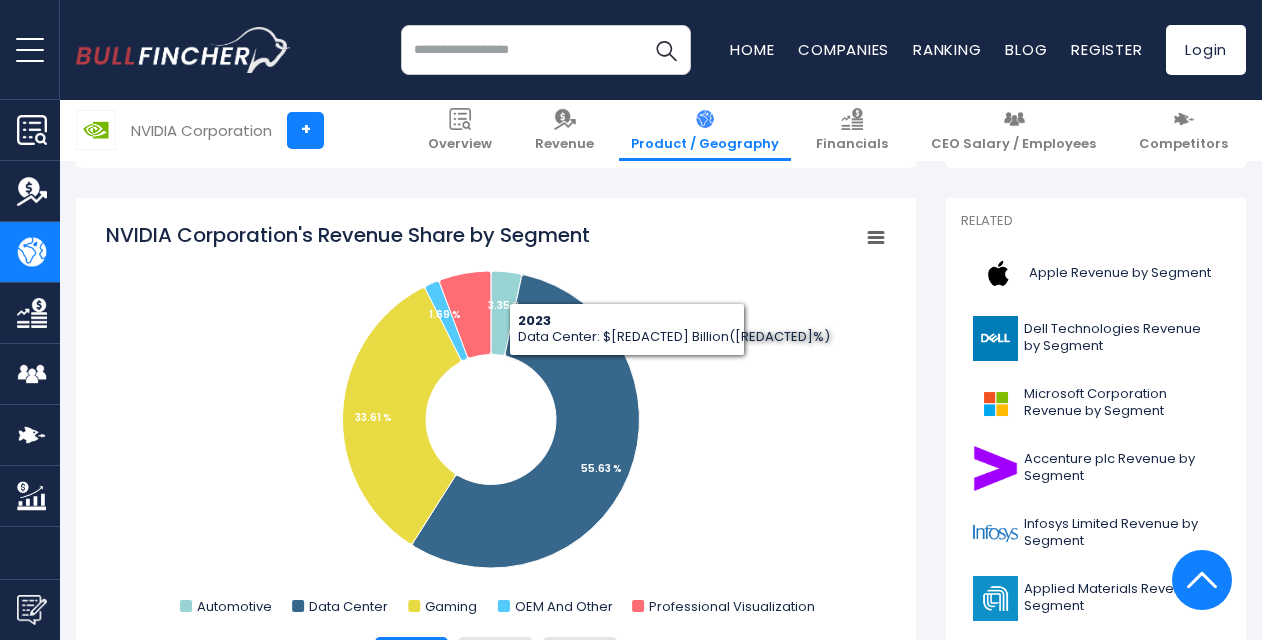 click 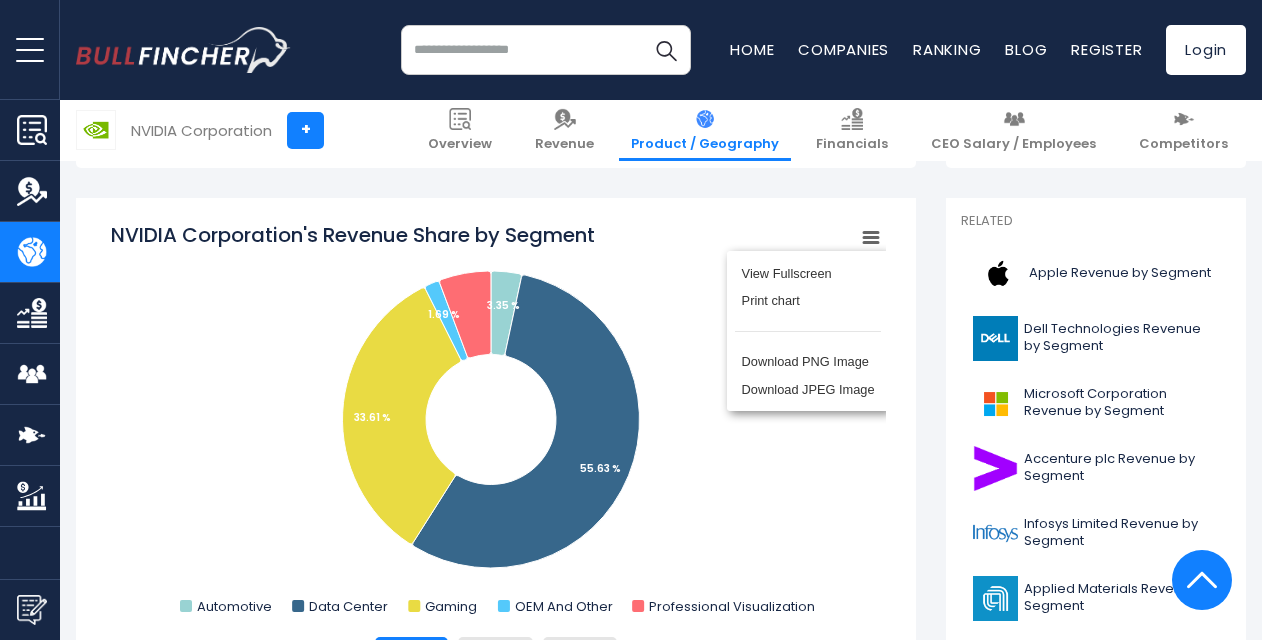 click 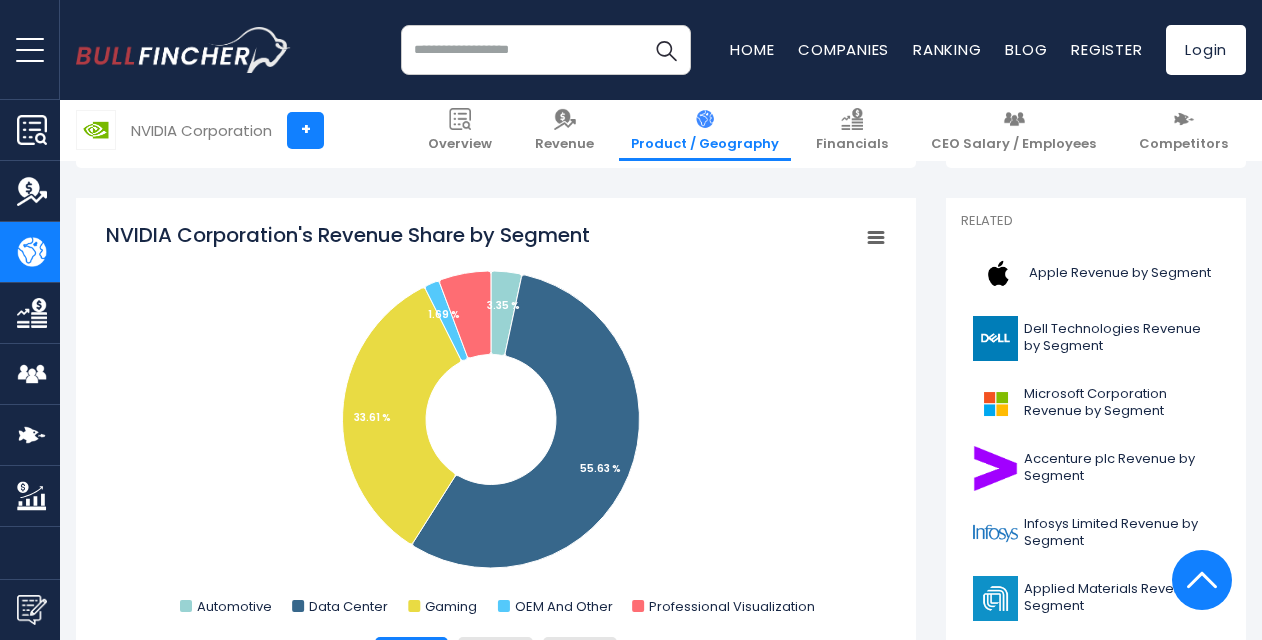 click 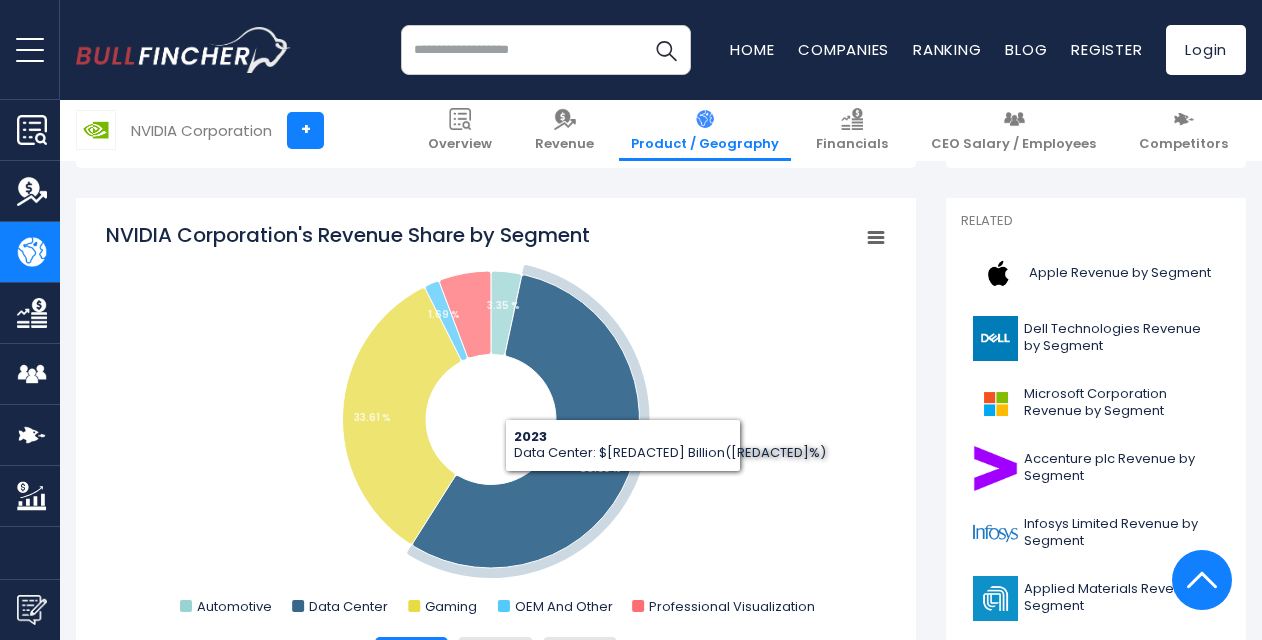 click on "55.63 %" 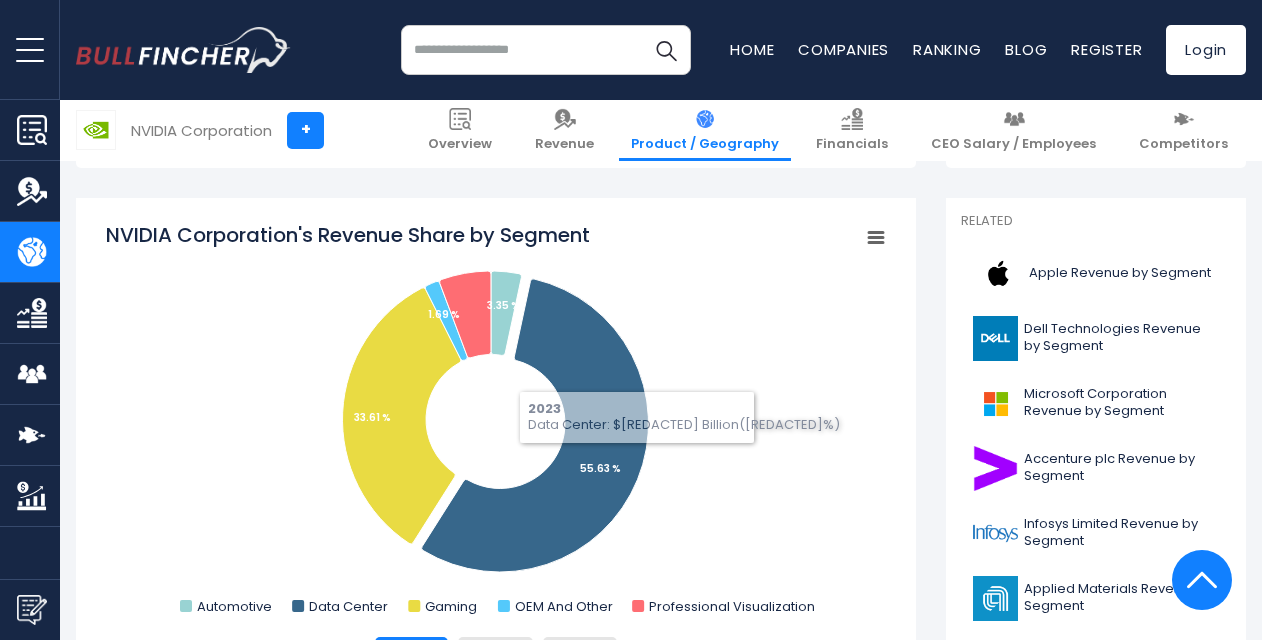 click 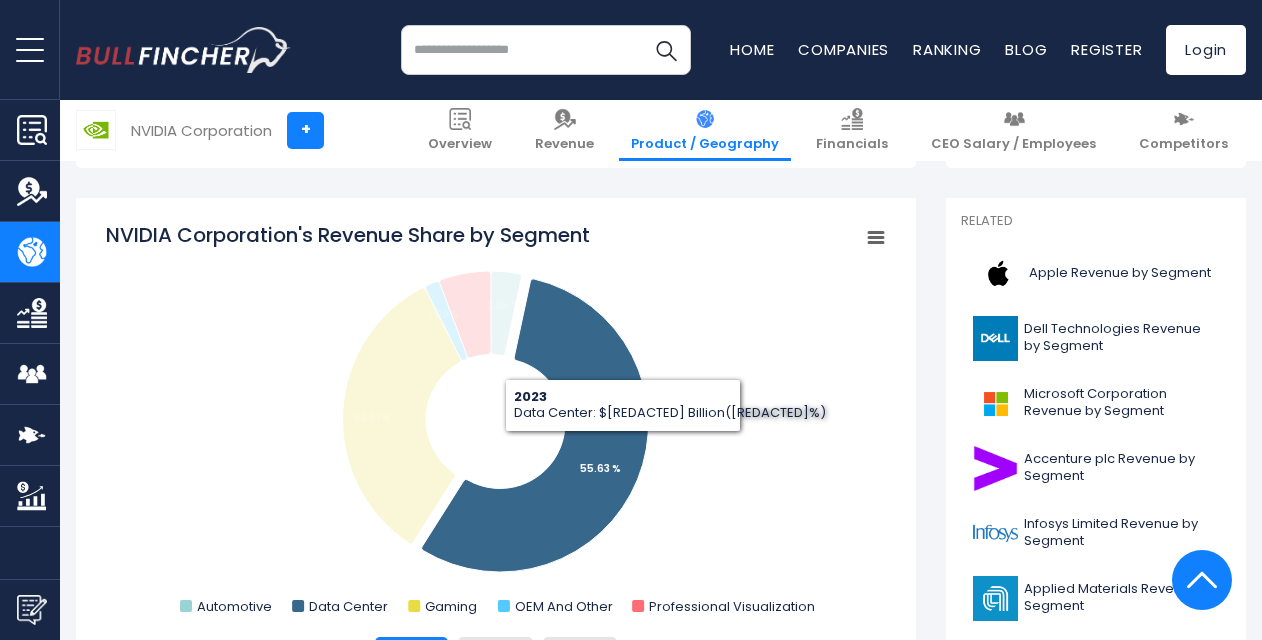 drag, startPoint x: 623, startPoint y: 447, endPoint x: 553, endPoint y: 482, distance: 78.26238 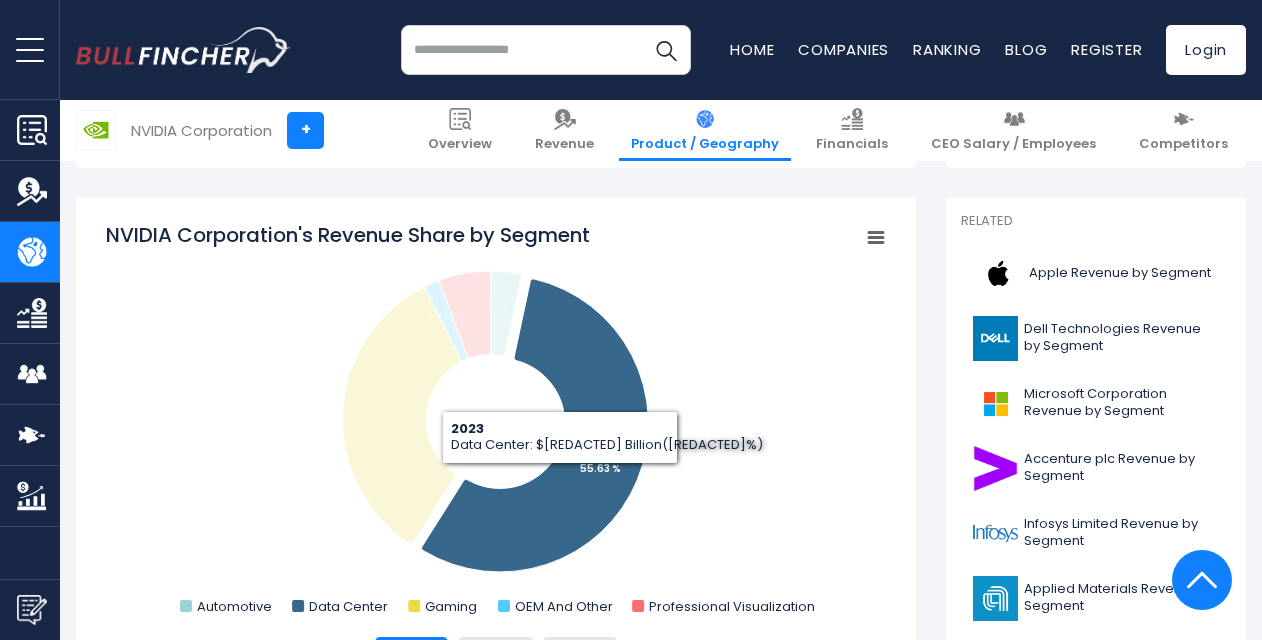 click 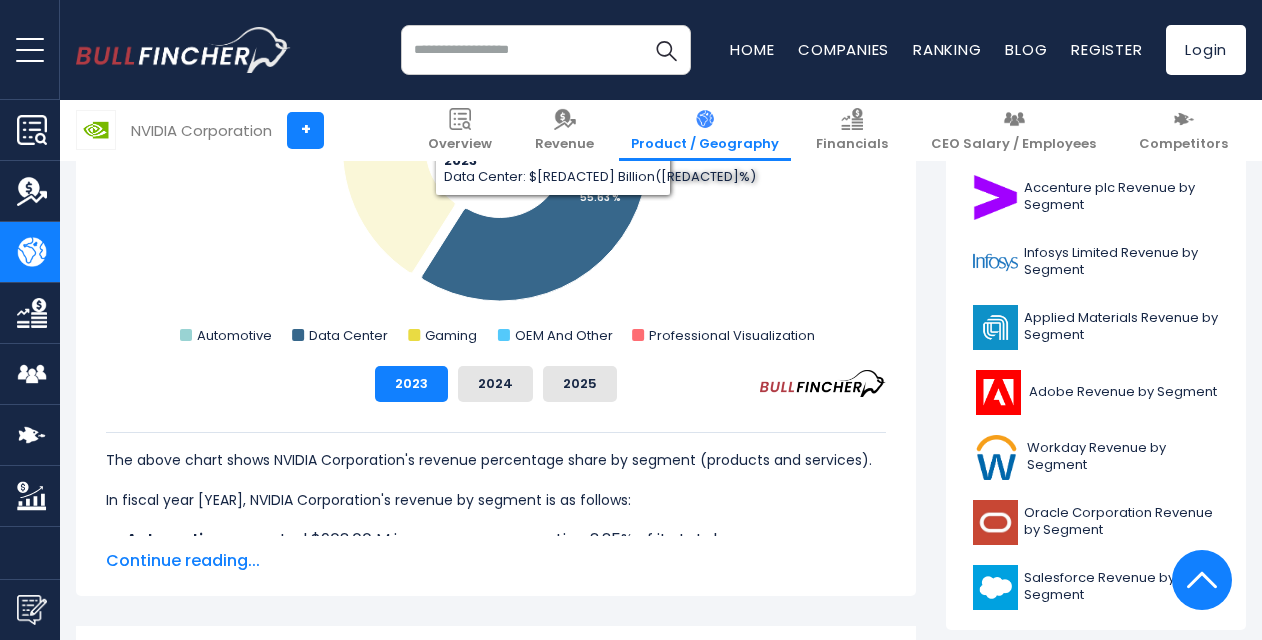 scroll, scrollTop: 803, scrollLeft: 0, axis: vertical 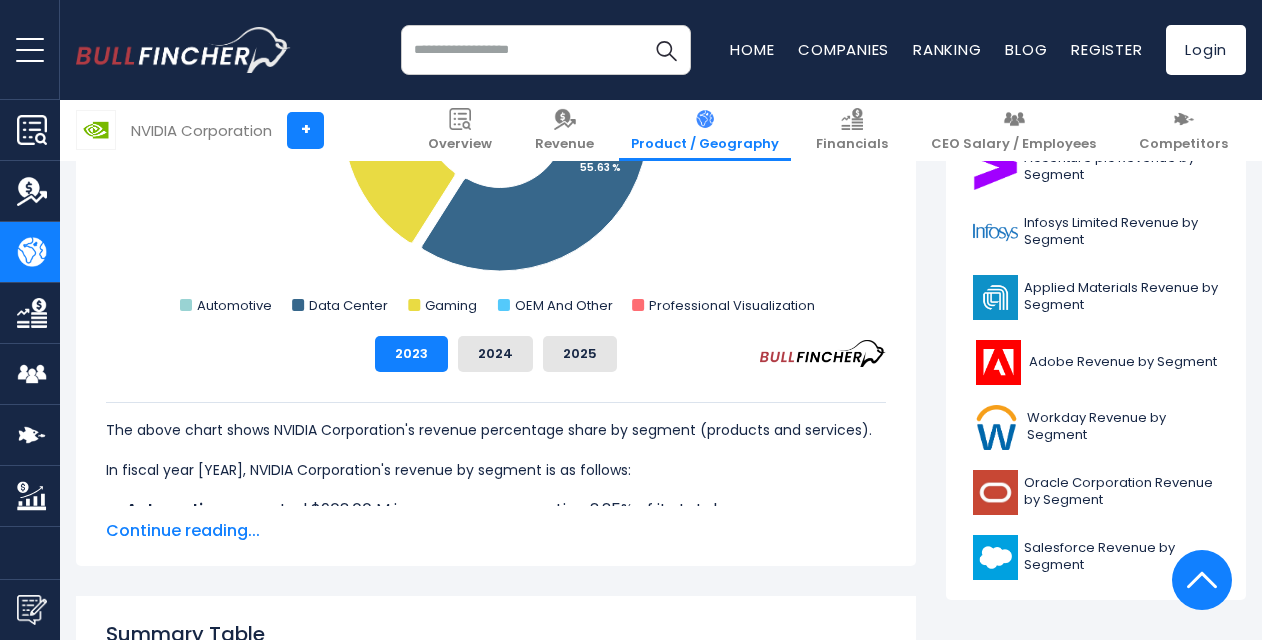 click on "Continue reading..." at bounding box center [496, 531] 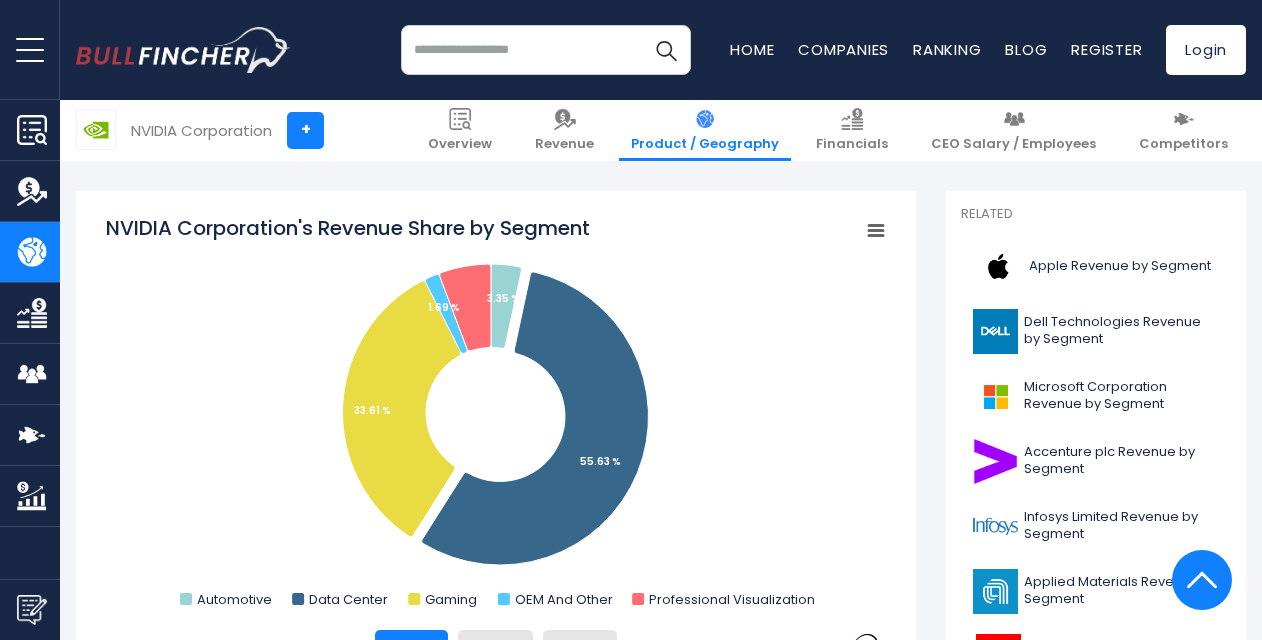 scroll, scrollTop: 502, scrollLeft: 0, axis: vertical 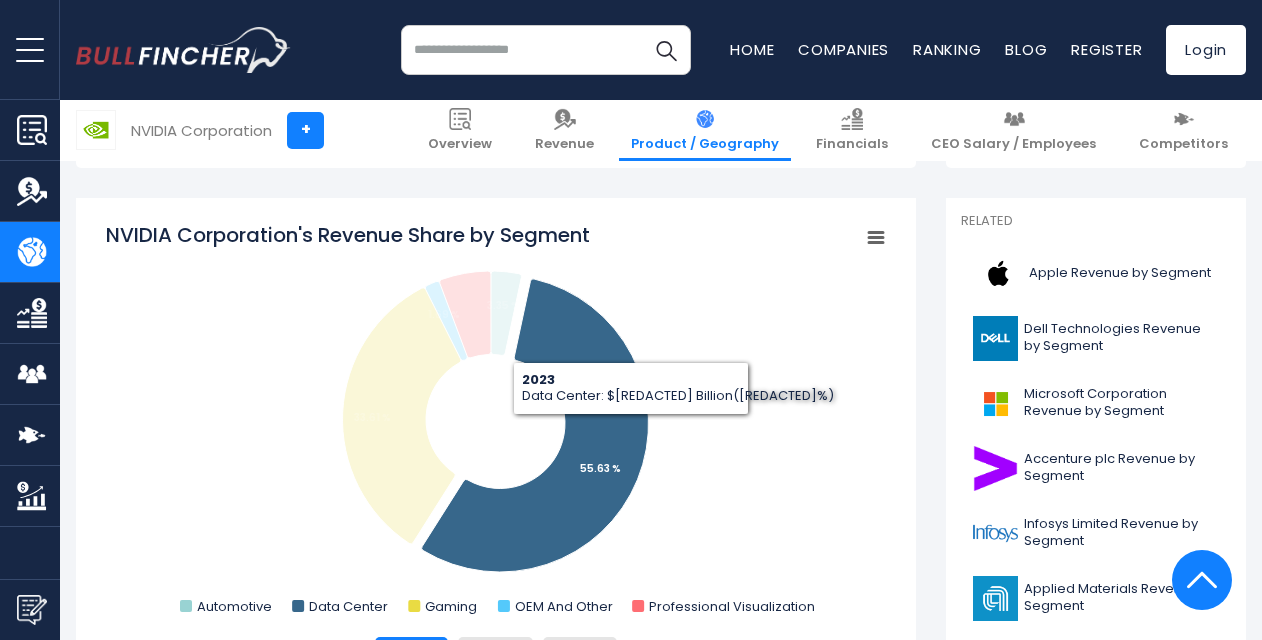 click 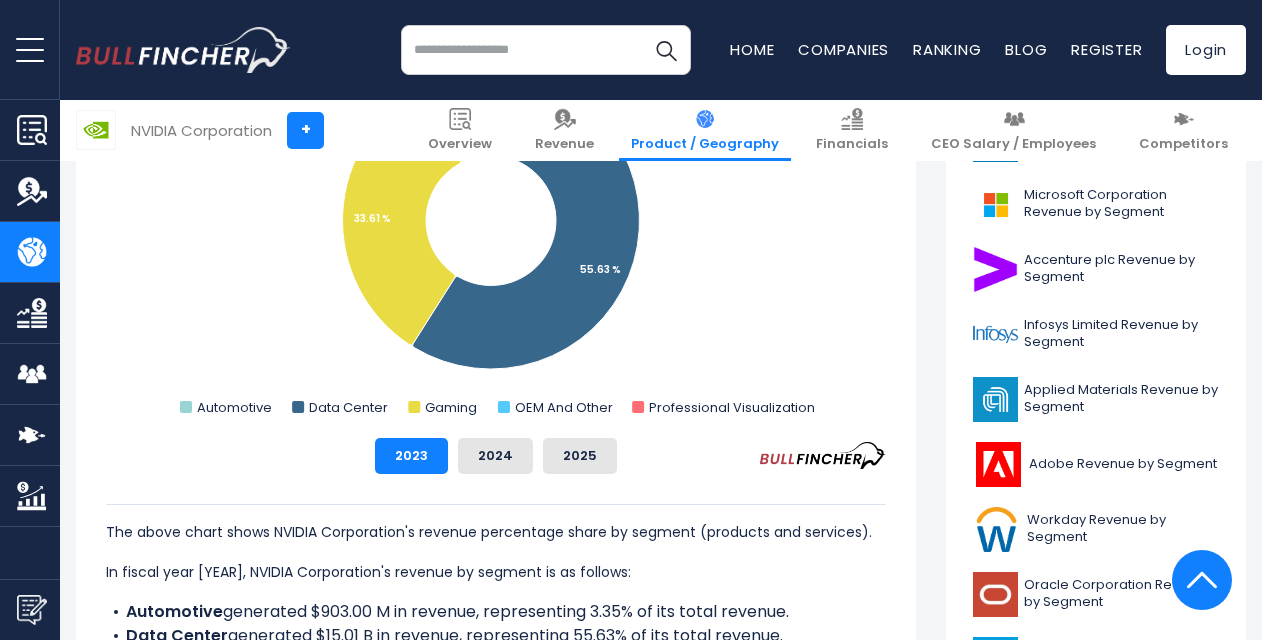 scroll, scrollTop: 702, scrollLeft: 0, axis: vertical 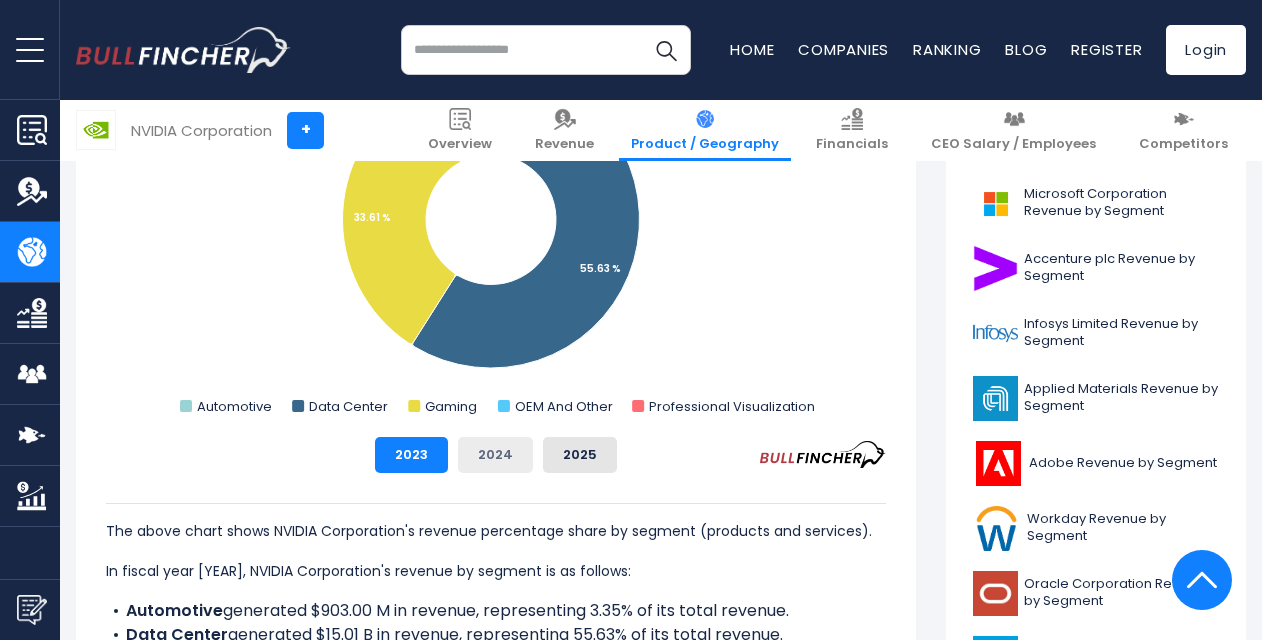 click on "2024" at bounding box center (495, 455) 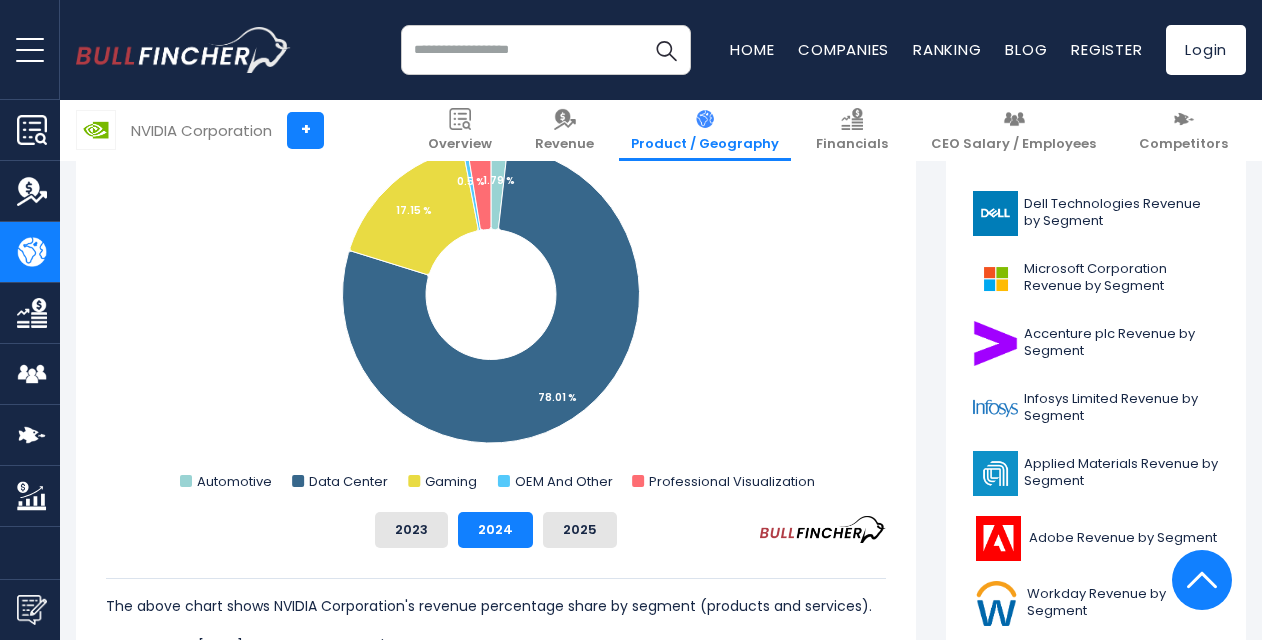 scroll, scrollTop: 602, scrollLeft: 0, axis: vertical 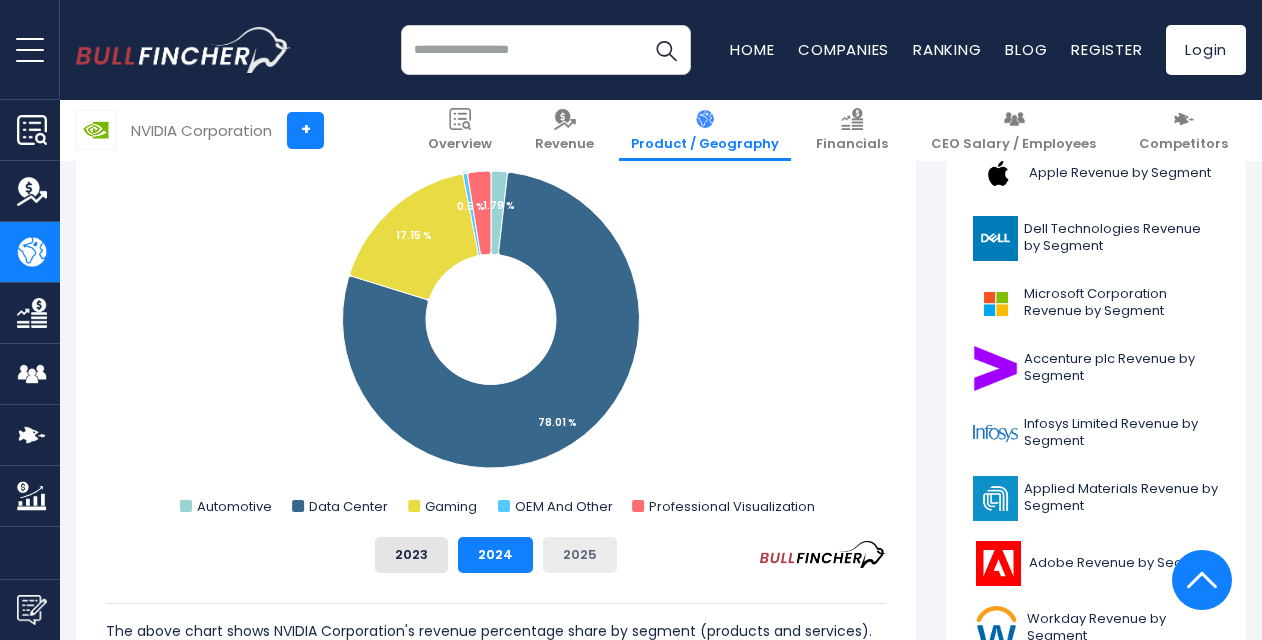 click on "2025" at bounding box center (580, 555) 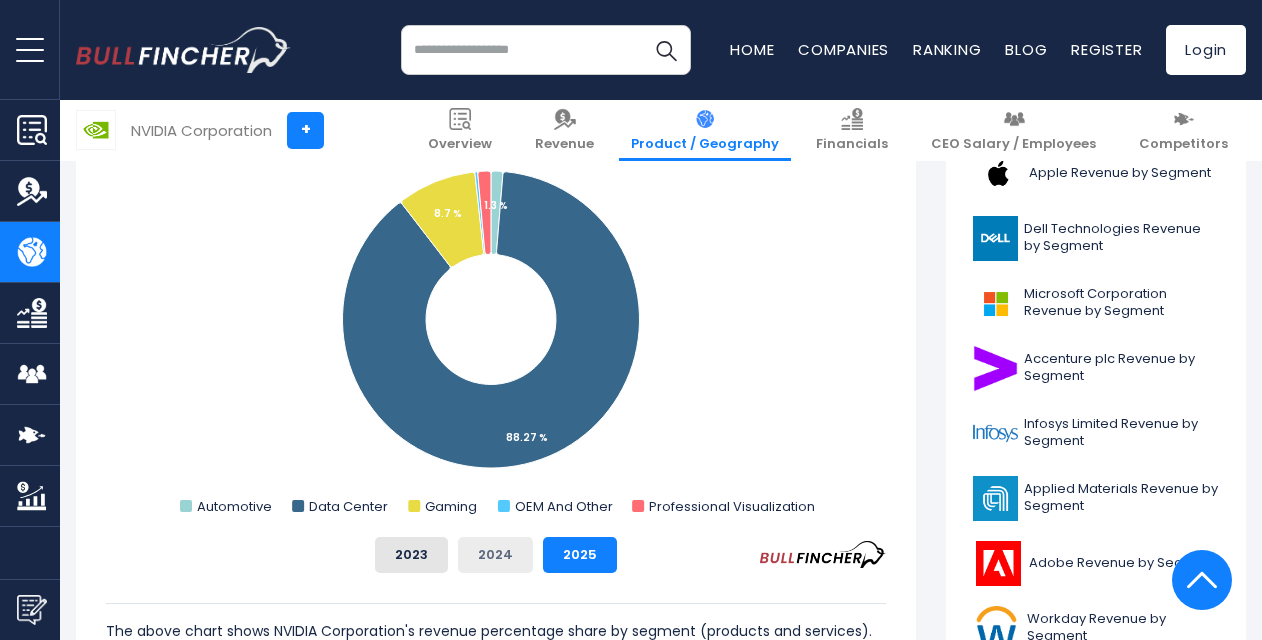 click on "2024" at bounding box center (495, 555) 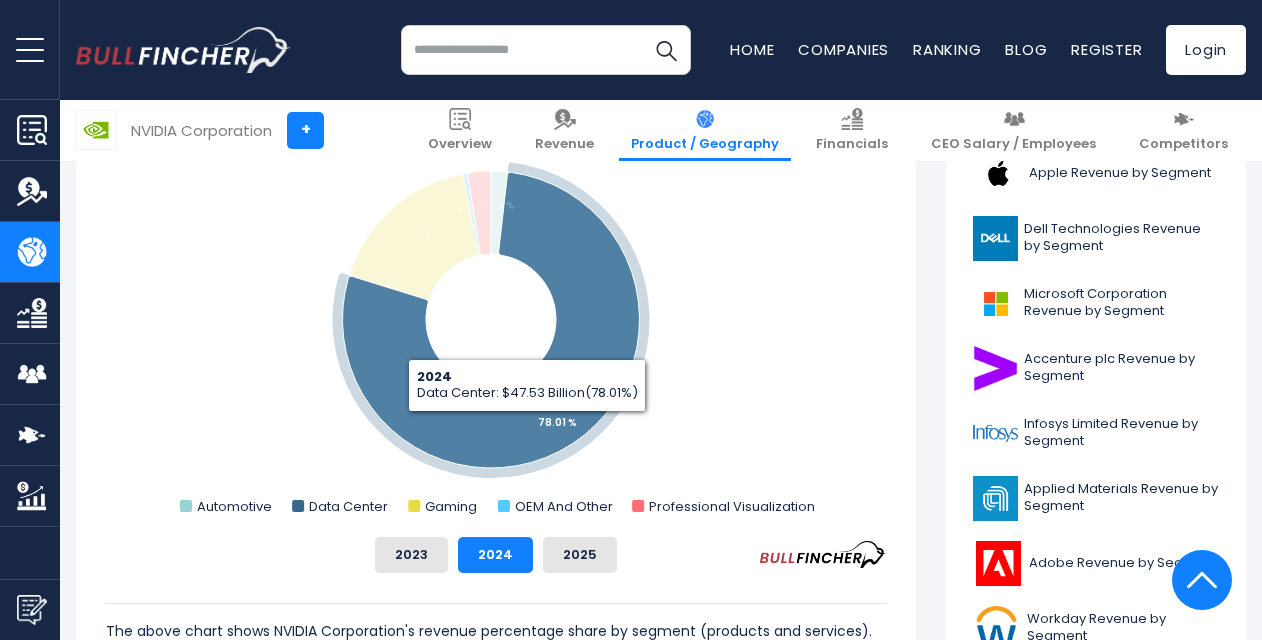 click 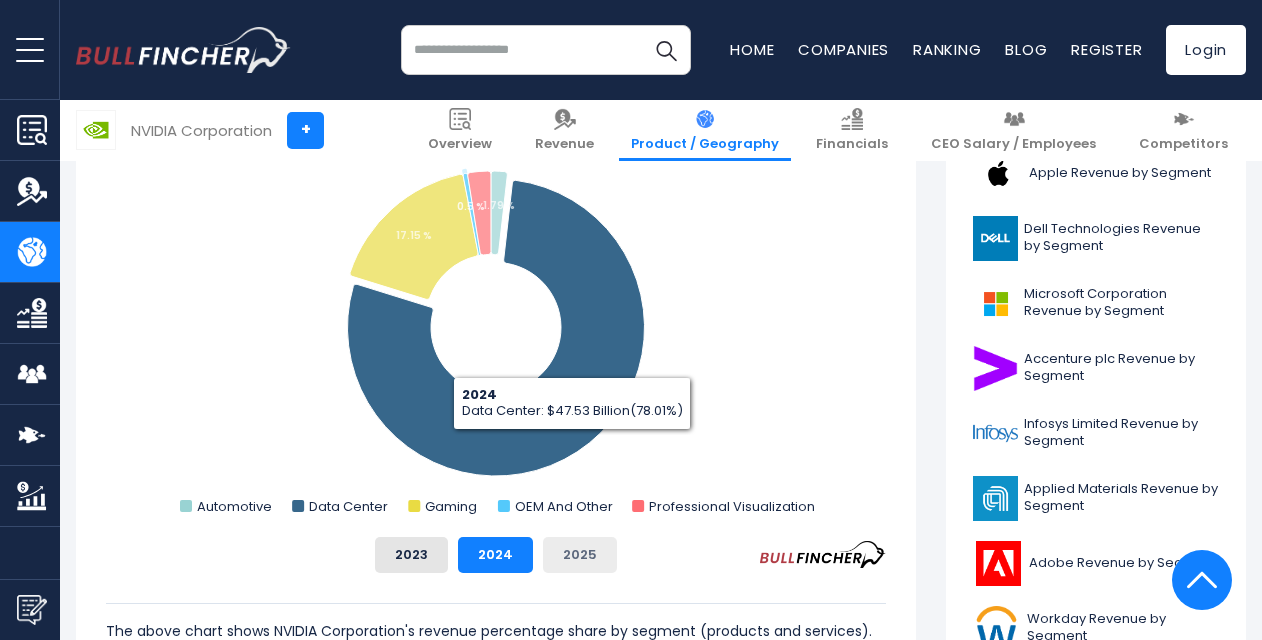 click on "2025" at bounding box center (580, 555) 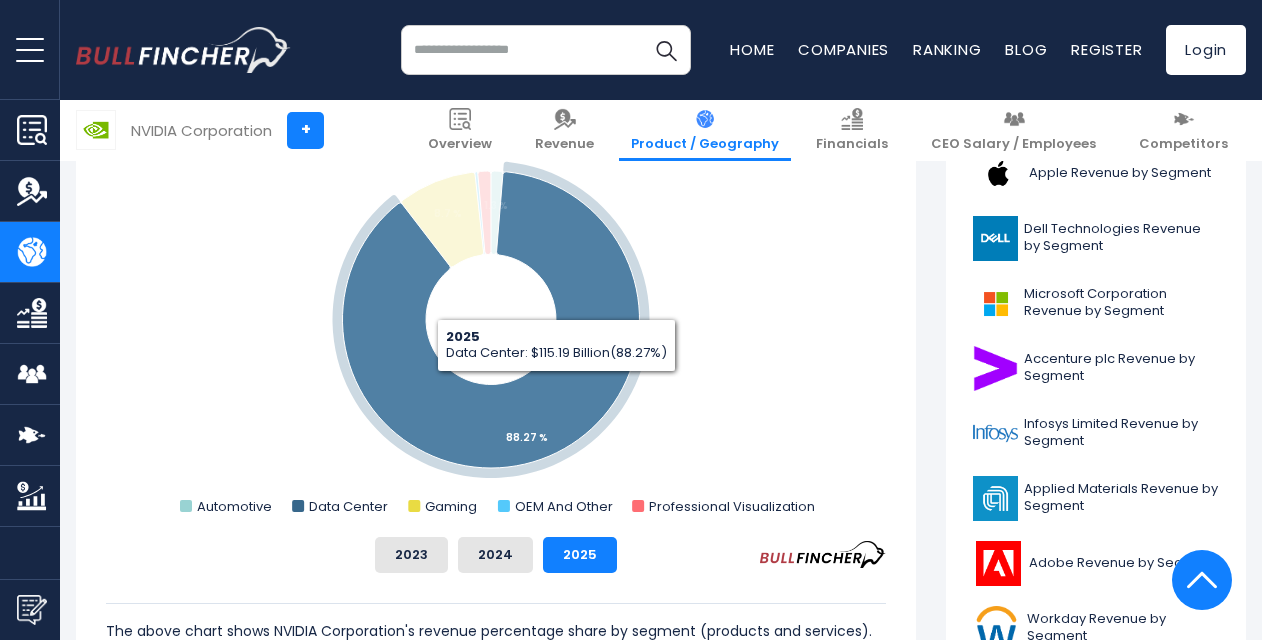 click 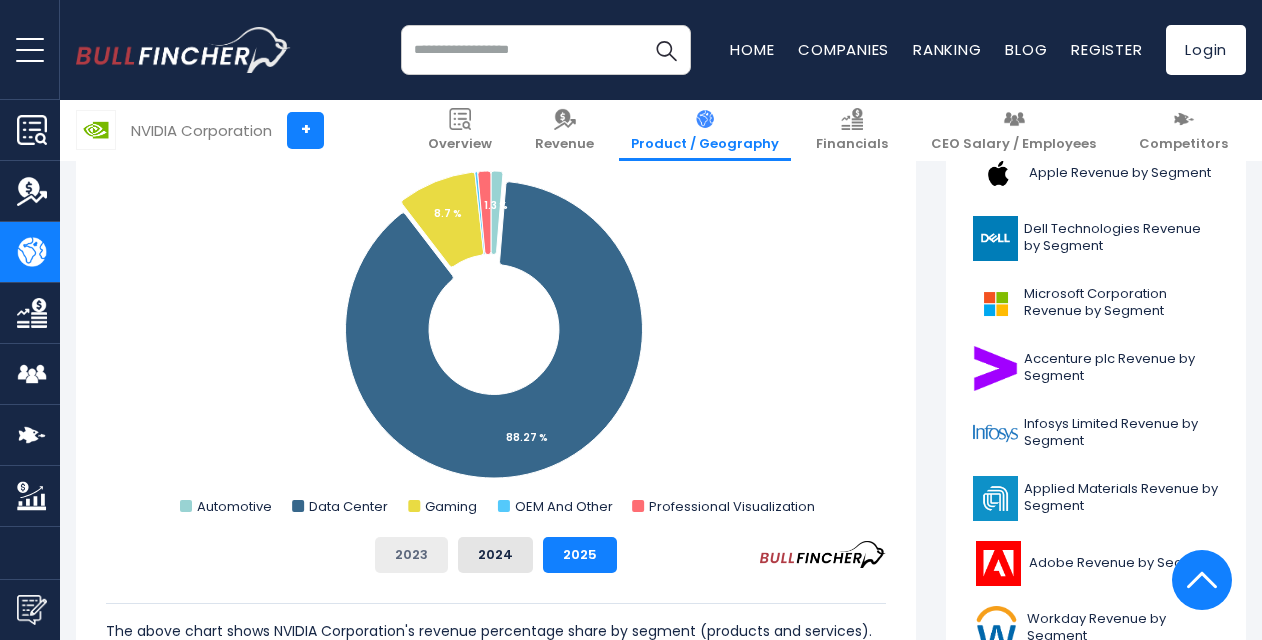 click on "2023" at bounding box center (411, 555) 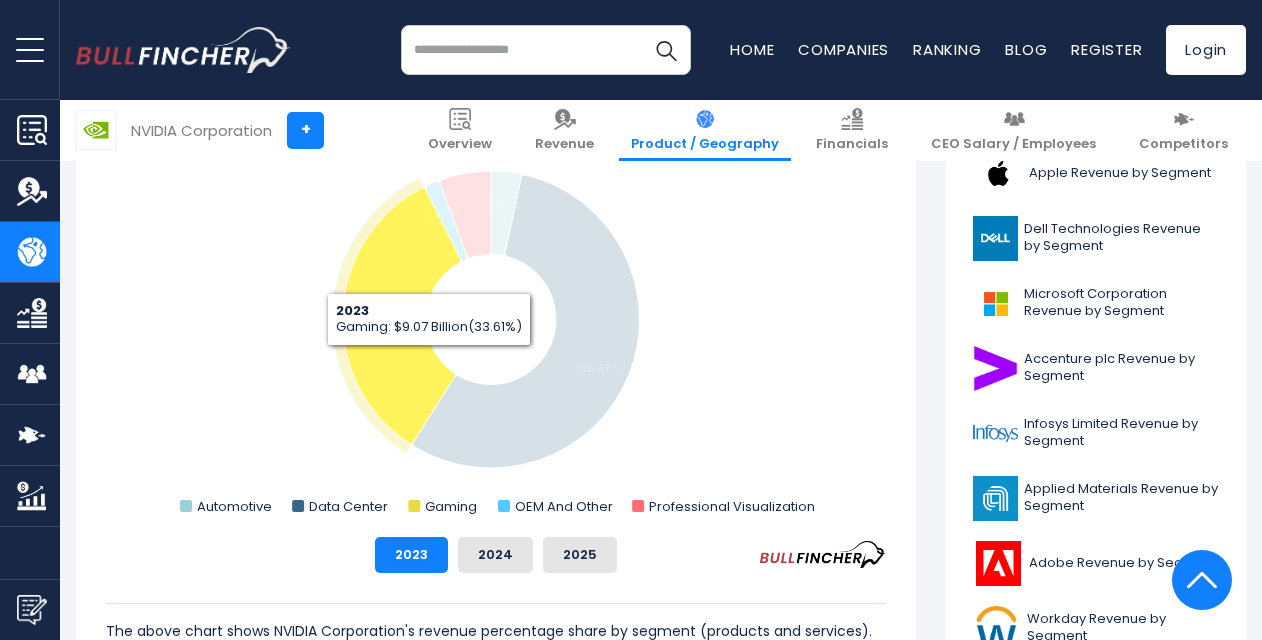 click 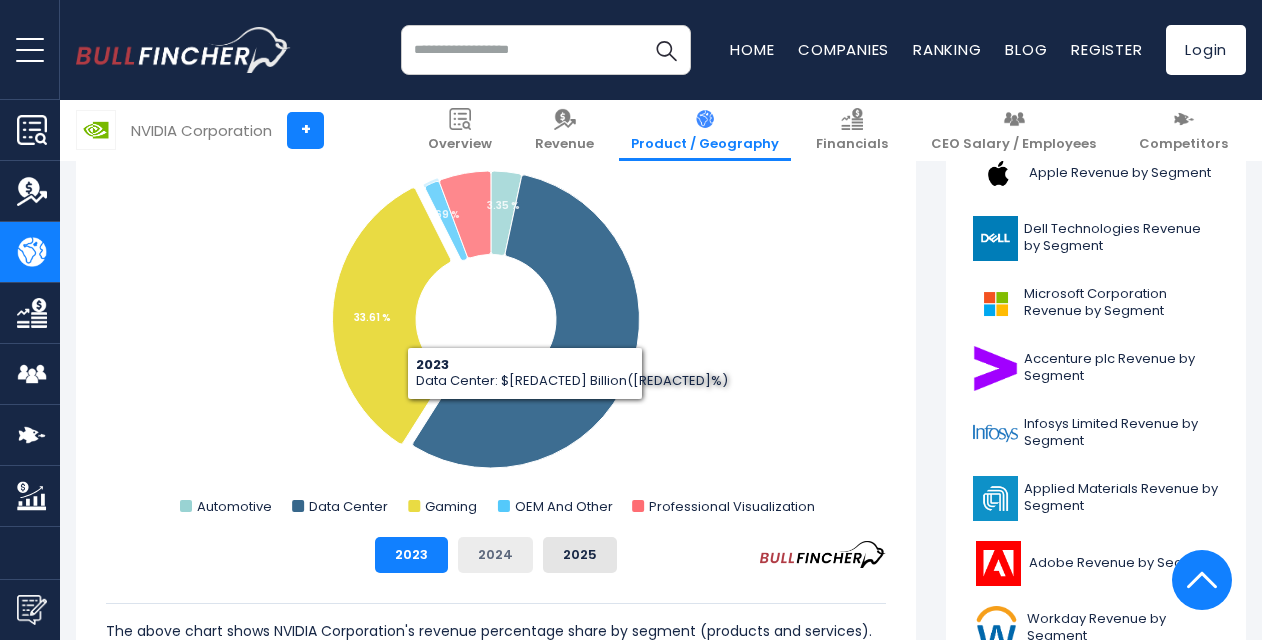 click on "2024" at bounding box center (495, 555) 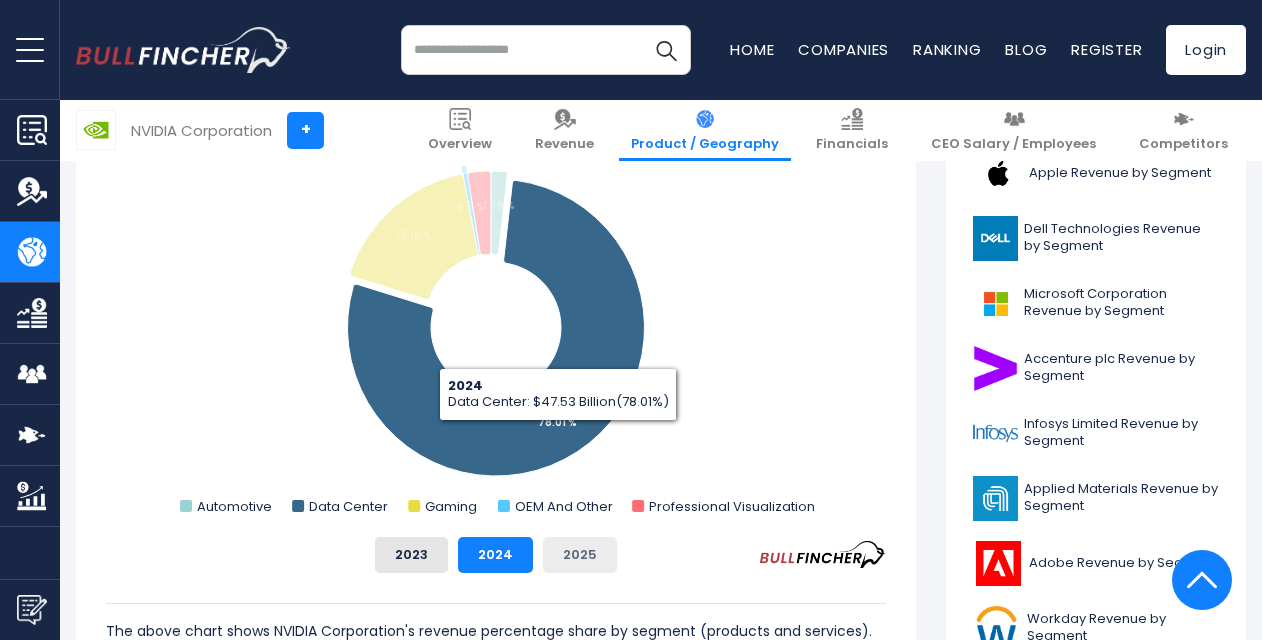 click on "2025" at bounding box center (580, 555) 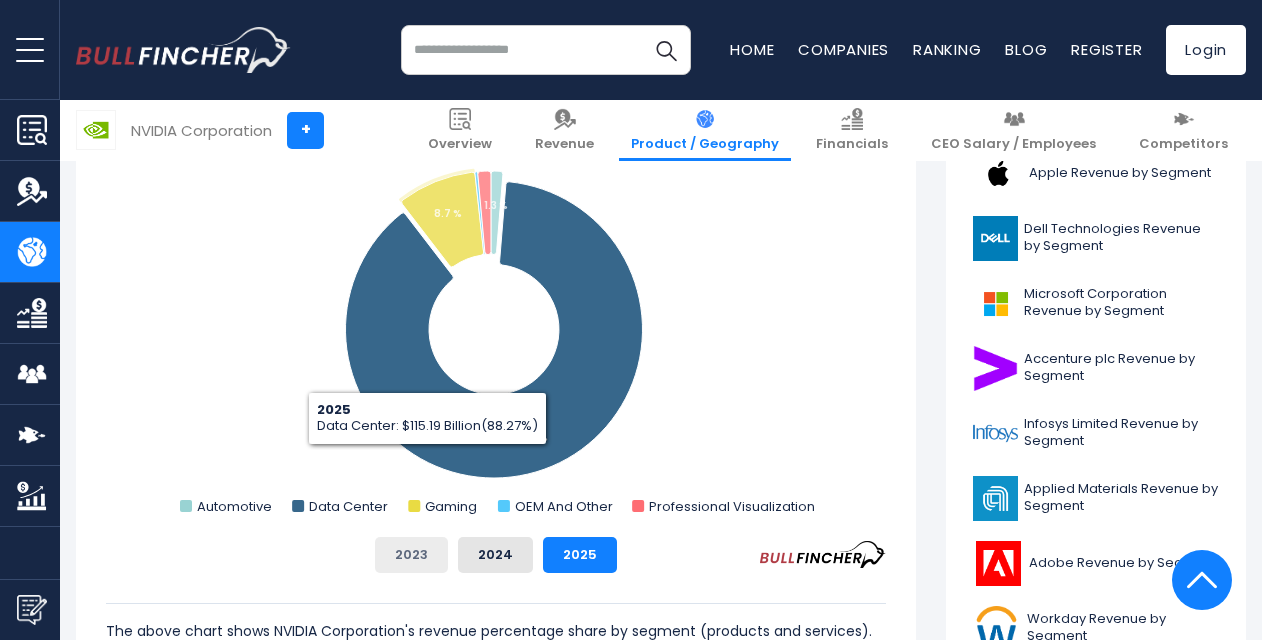 click on "2023" at bounding box center (411, 555) 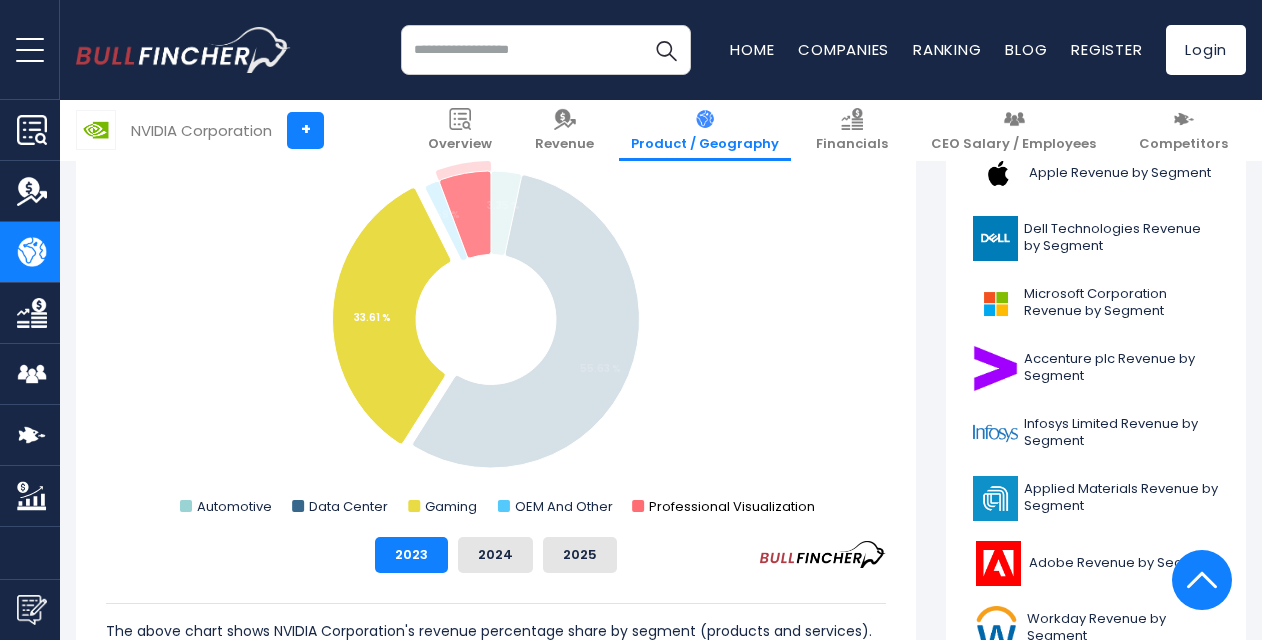 drag, startPoint x: 840, startPoint y: 503, endPoint x: 707, endPoint y: 503, distance: 133 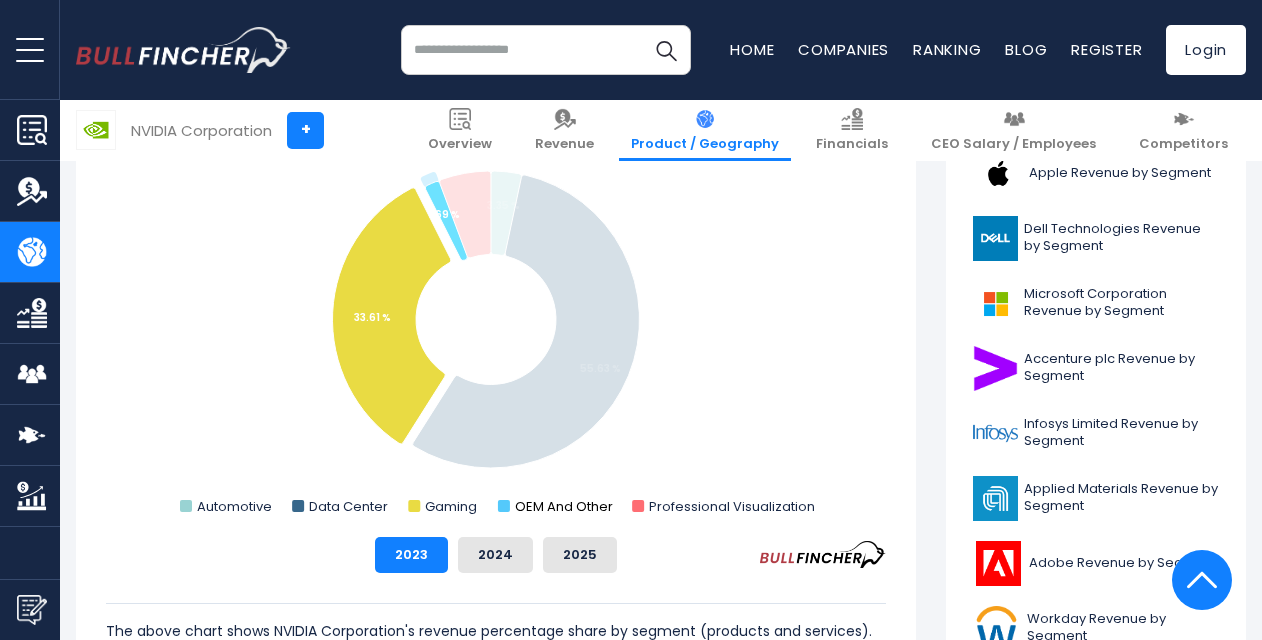 drag, startPoint x: 608, startPoint y: 511, endPoint x: 542, endPoint y: 513, distance: 66.0303 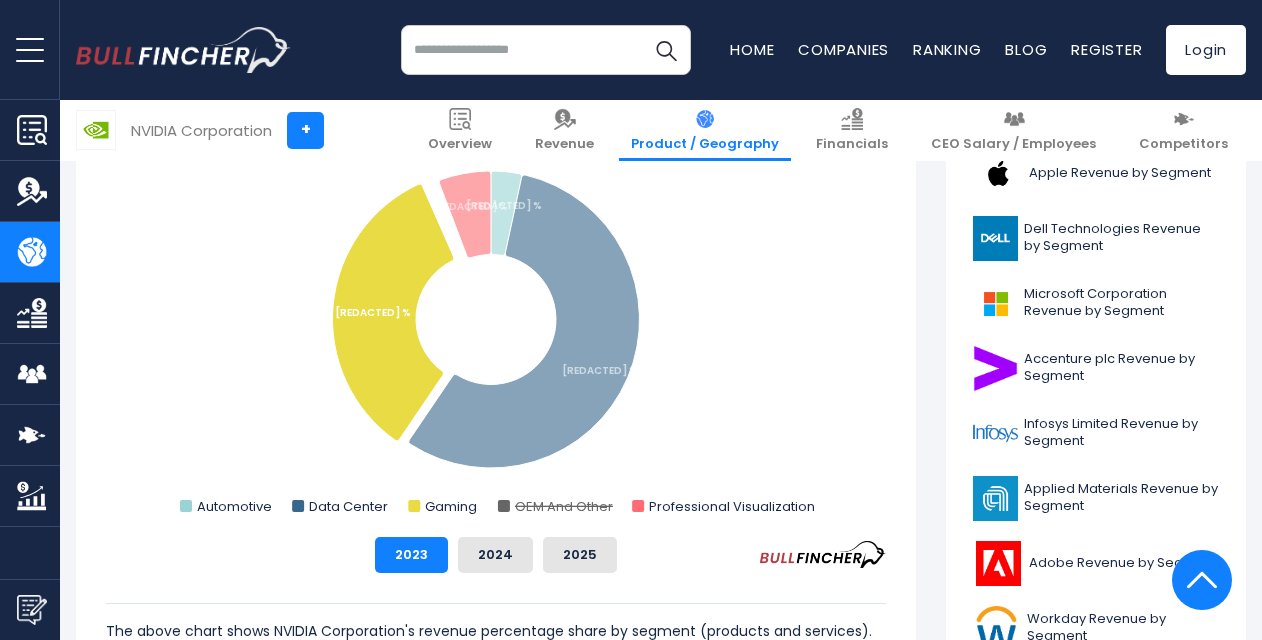 click on "OEM And Other" 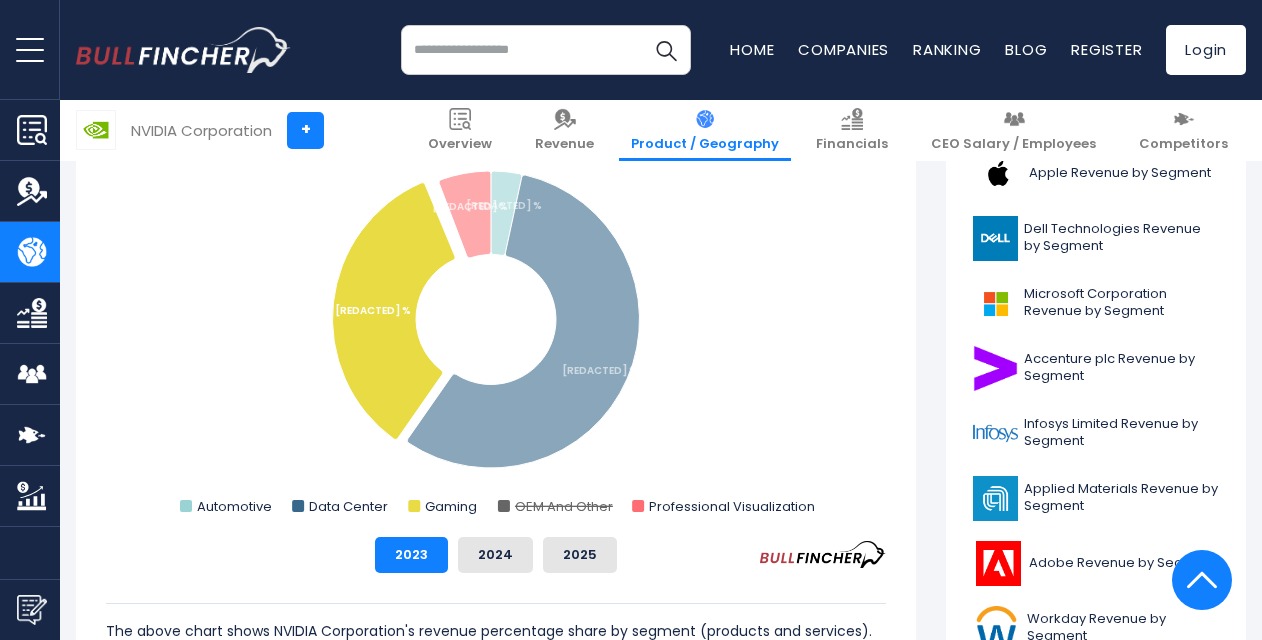 click on "OEM And Other" 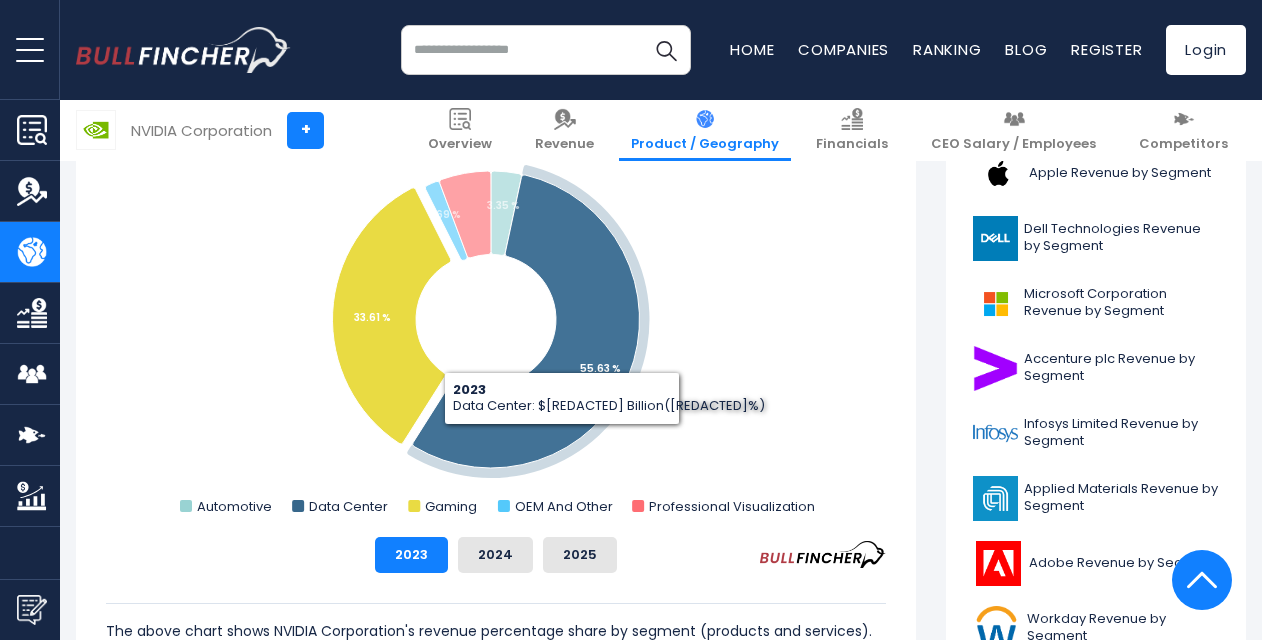 click 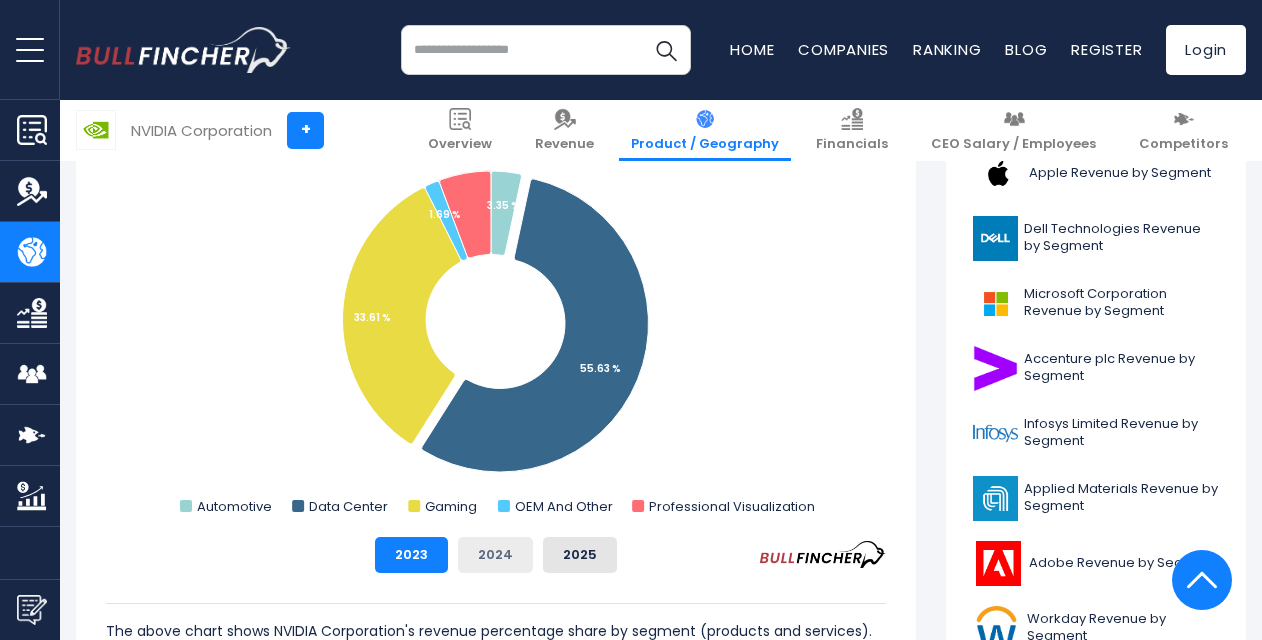 click on "2024" at bounding box center [495, 555] 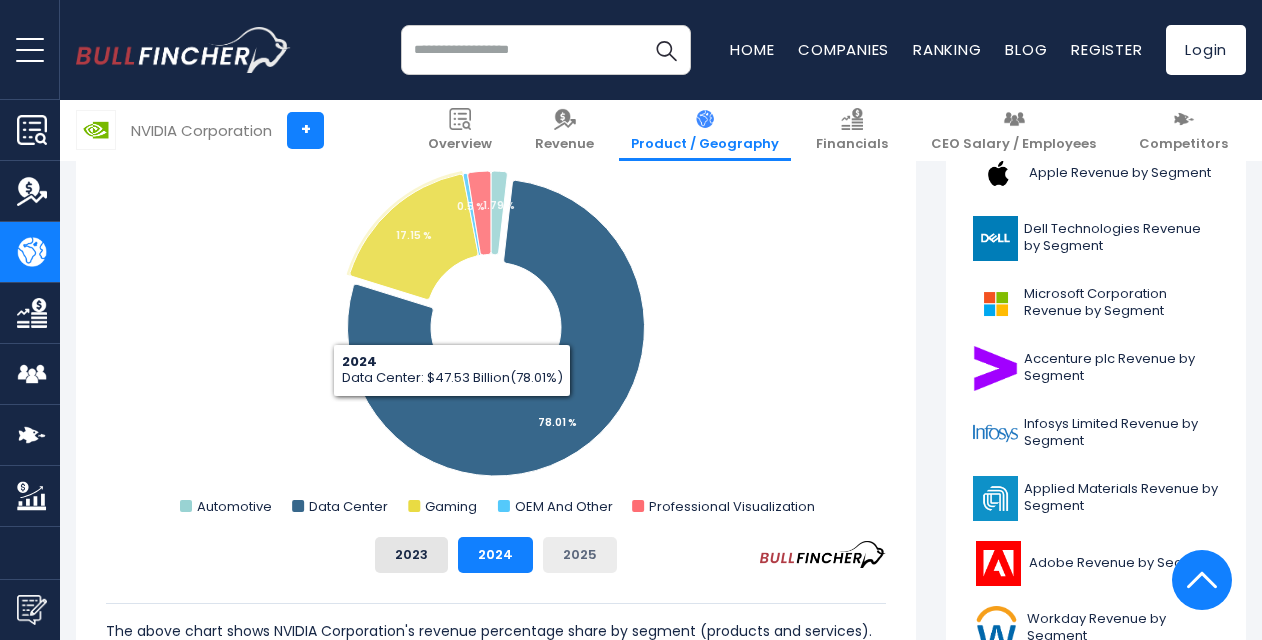 click on "2025" at bounding box center (580, 555) 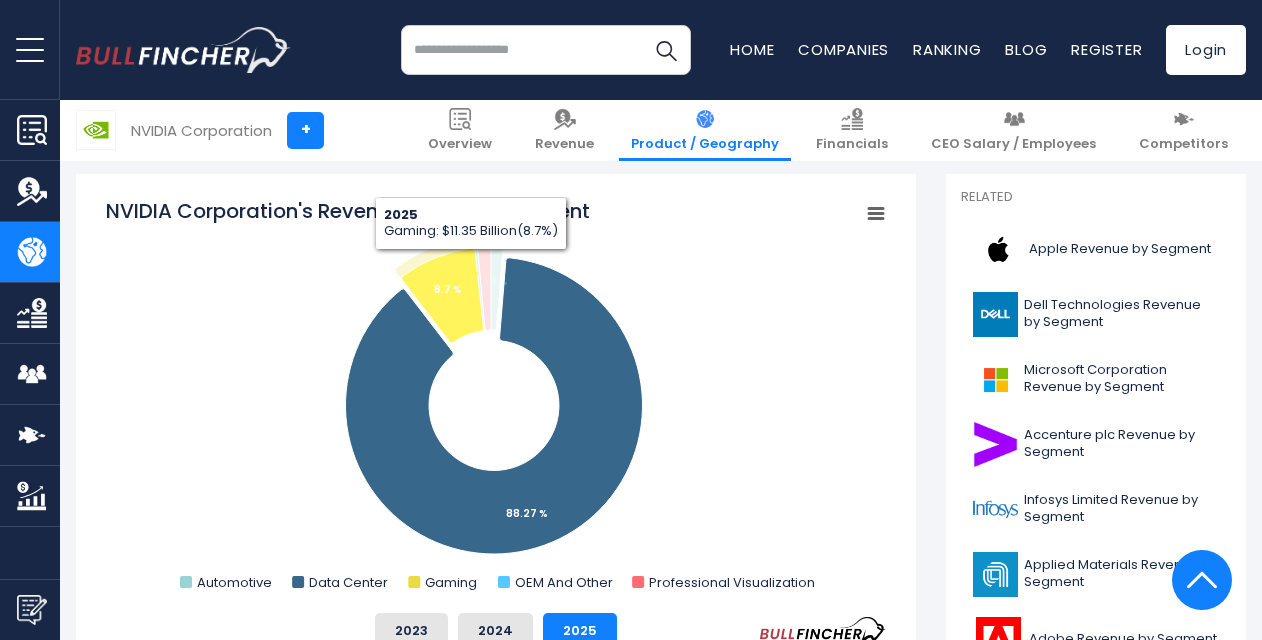 scroll, scrollTop: 502, scrollLeft: 0, axis: vertical 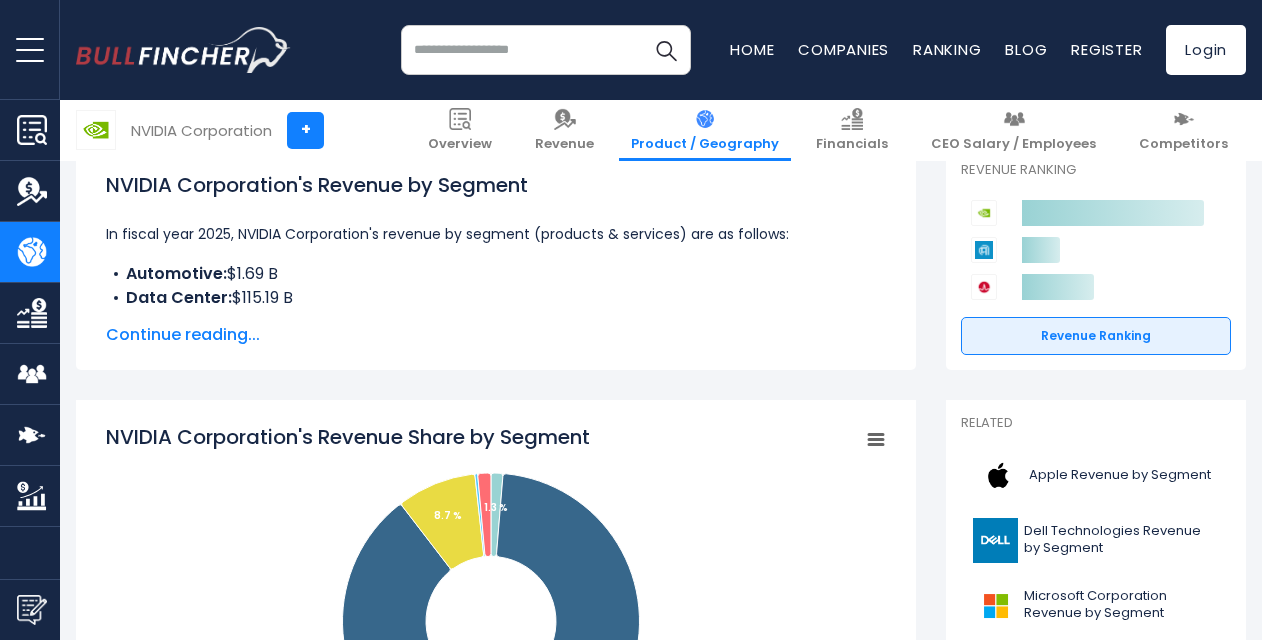click on "Continue reading..." at bounding box center [496, 335] 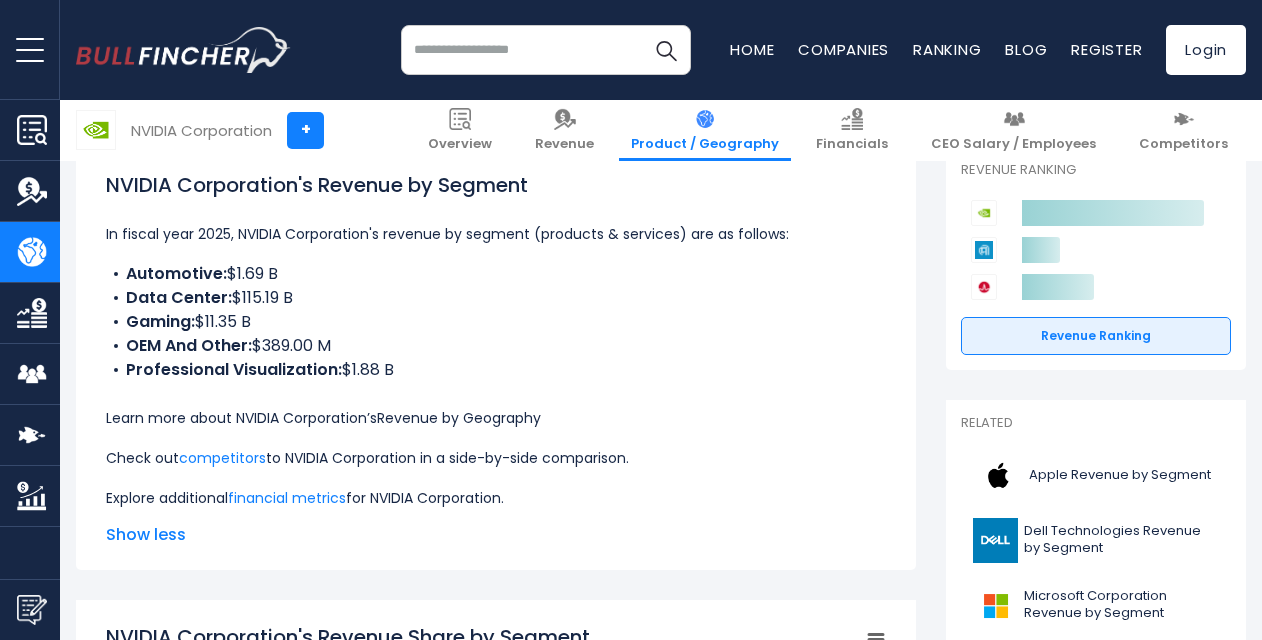 click on "Revenue by
Geography" at bounding box center [459, 418] 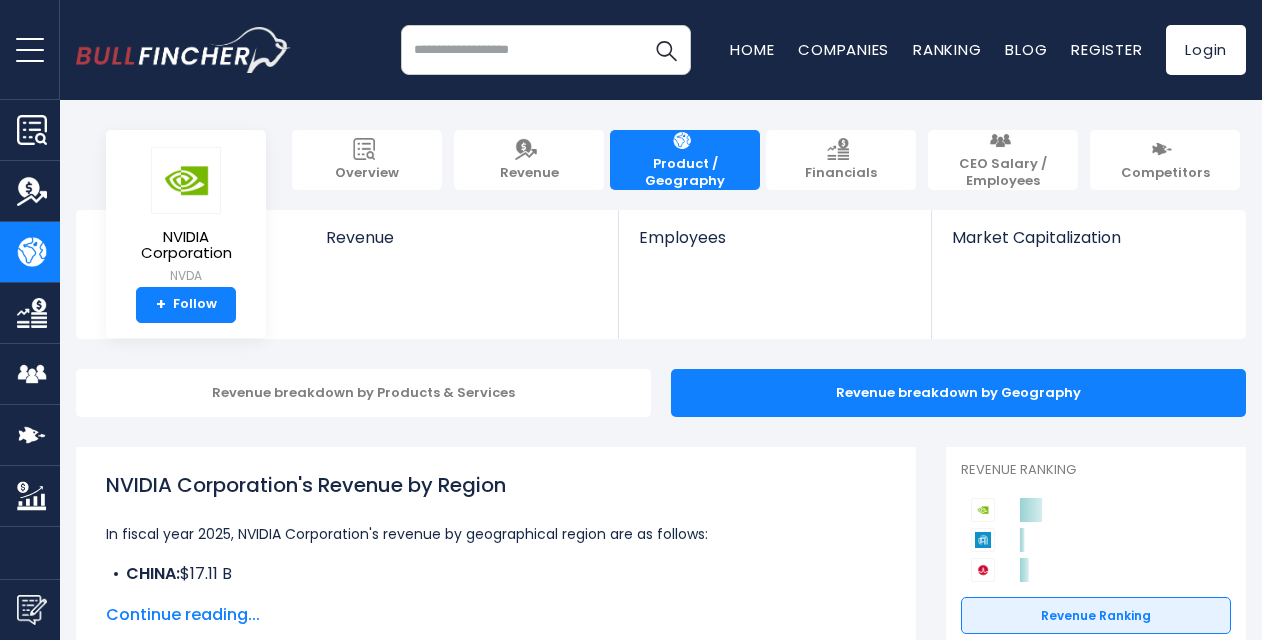scroll, scrollTop: 0, scrollLeft: 0, axis: both 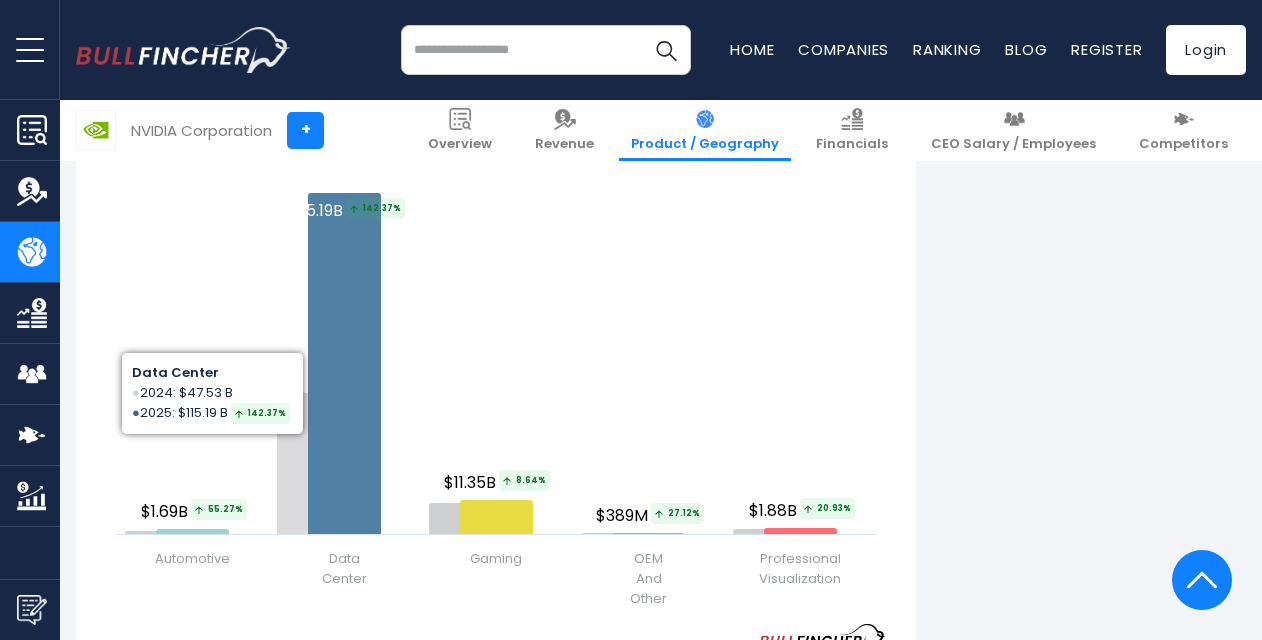 click 